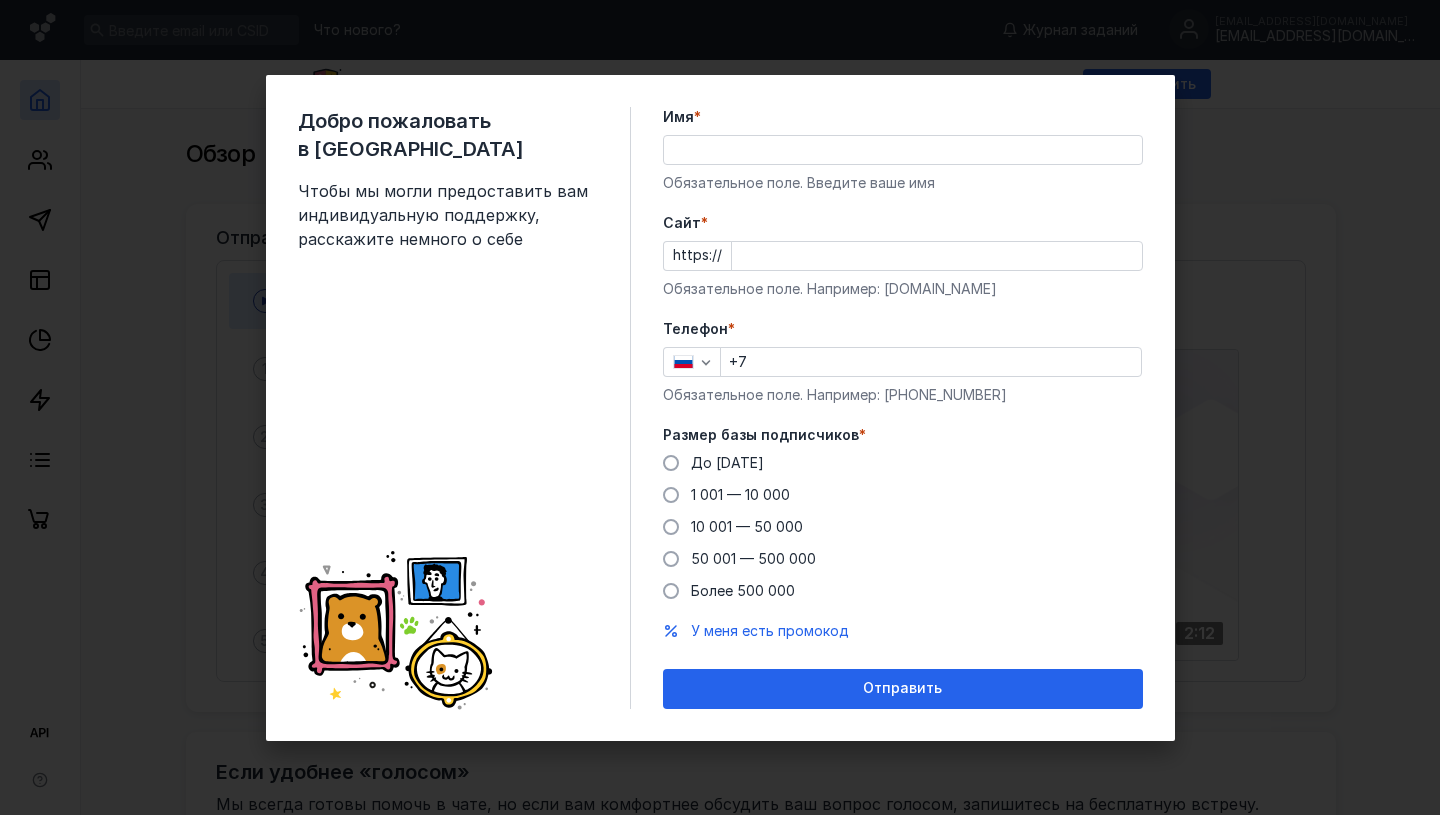 scroll, scrollTop: 0, scrollLeft: 0, axis: both 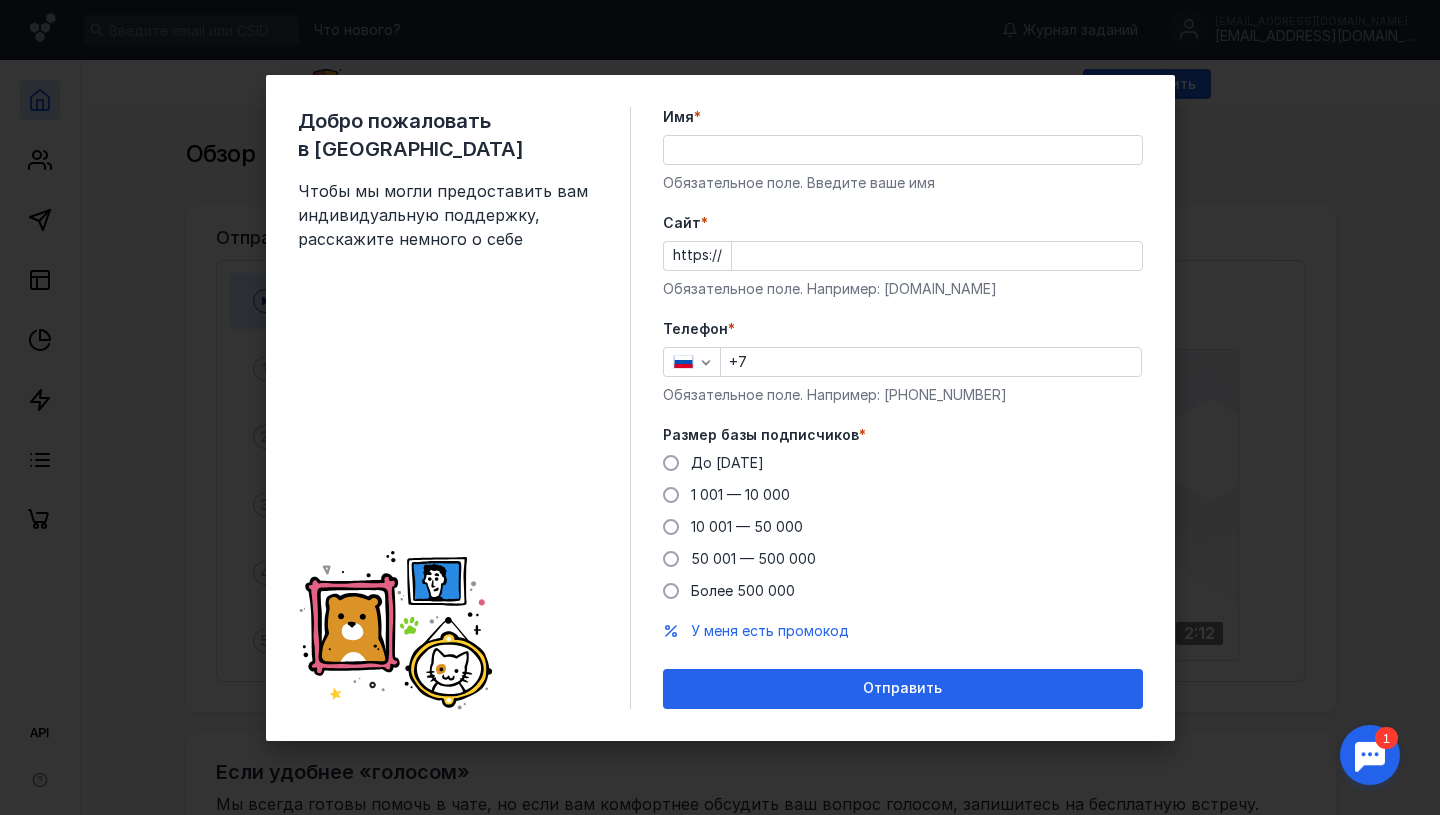 click on "Добро пожаловать в Sendsay Чтобы мы могли предоставить вам индивидуальную поддержку, расскажите немного о себе Имя  * Обязательное поле. Введите ваше имя [PERSON_NAME]  * https:// Обязательное поле. Например: [DOMAIN_NAME] Телефон  * +7 Обязательное поле. Например: [PHONE_NUMBER] Размер базы подписчиков  * До [DATE] 1 001 — 10 000 10 001 — 50 000 50 001 — 500 000 Более 500 000 У меня есть промокод Отправить" at bounding box center (720, 407) 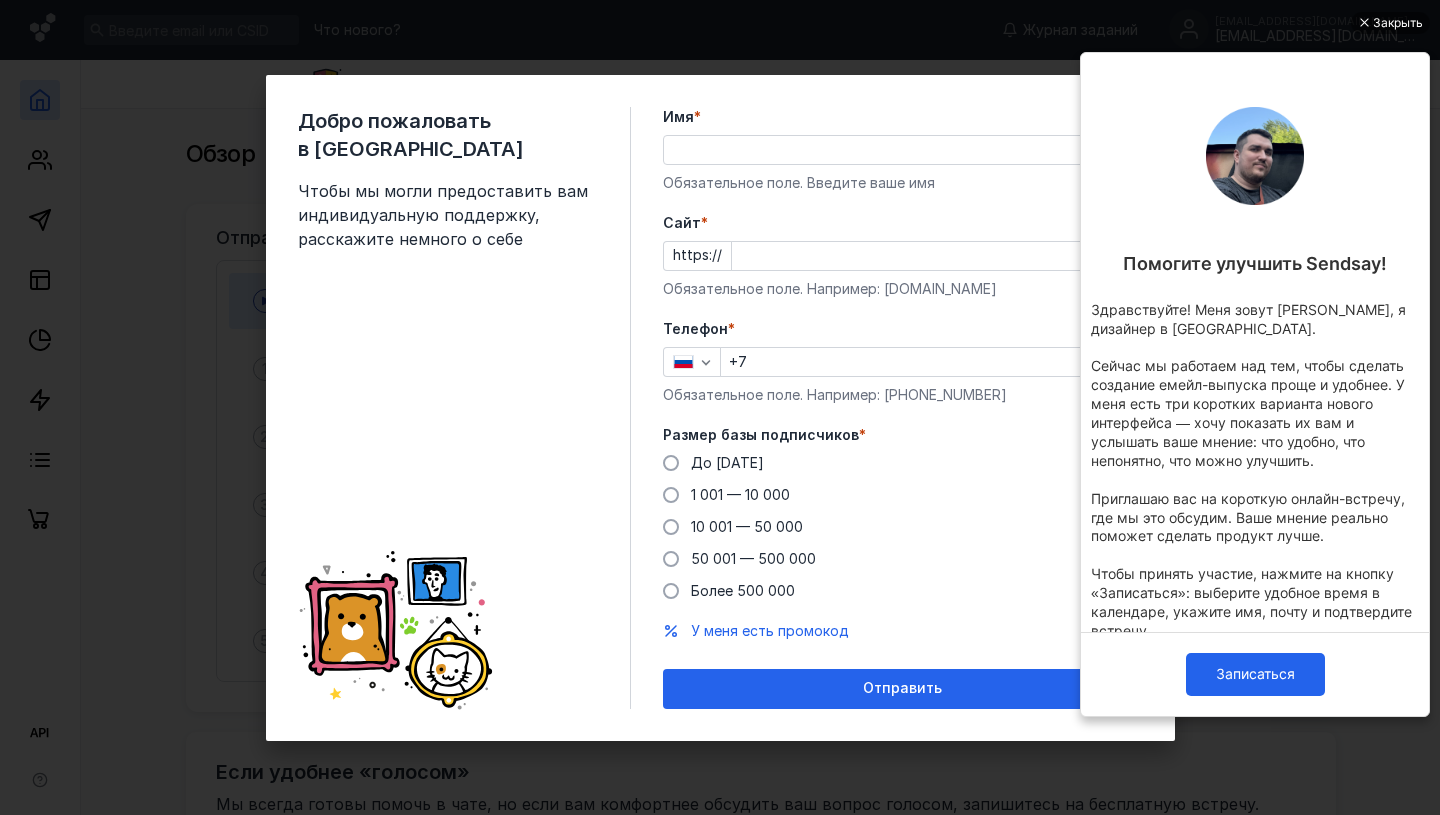 scroll, scrollTop: 0, scrollLeft: 0, axis: both 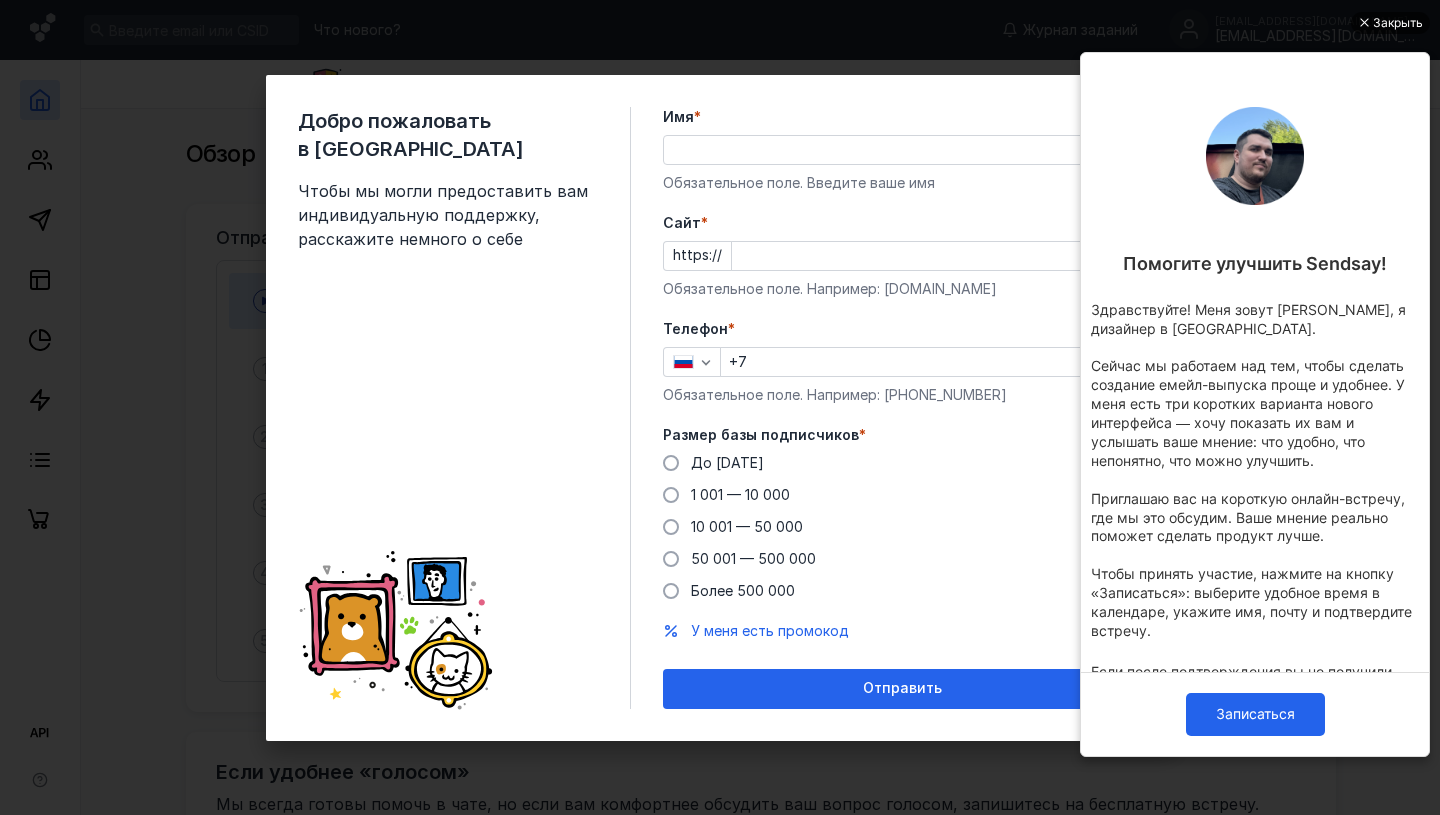 click on "Закрыть" at bounding box center (1390, 23) 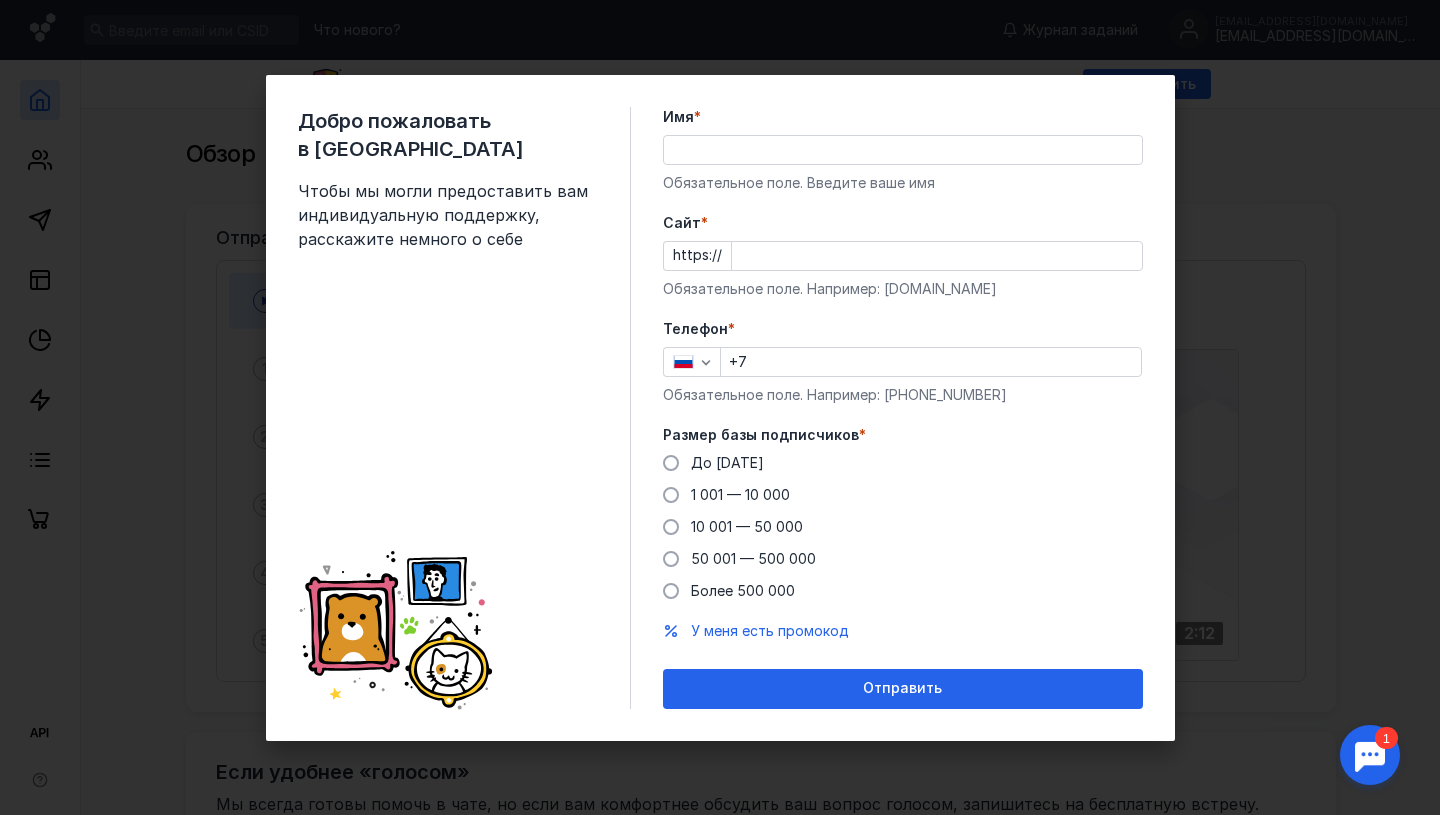 scroll, scrollTop: 0, scrollLeft: 0, axis: both 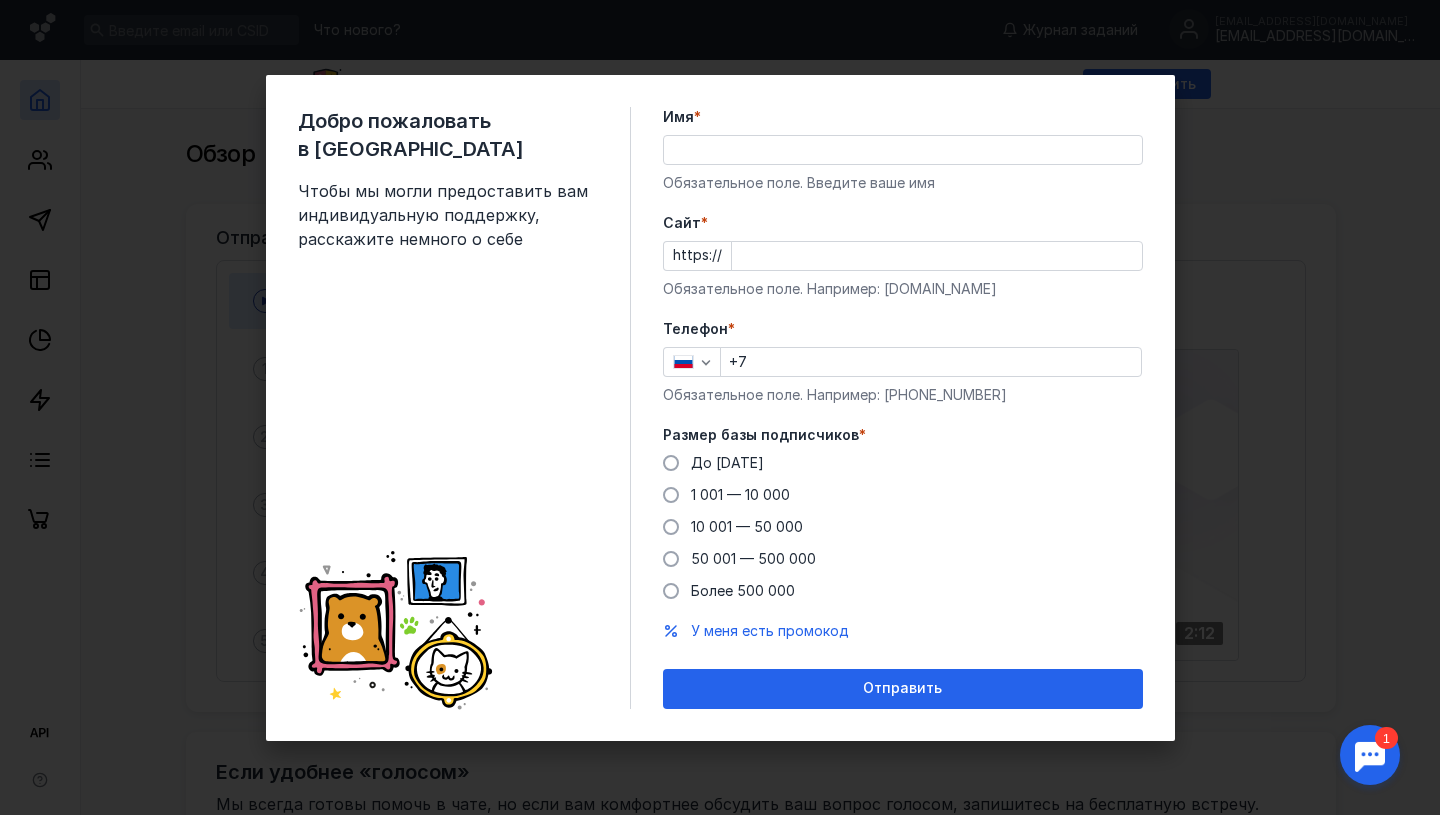 click on "Телефон  * +7 Обязательное поле. Например: [PHONE_NUMBER]" at bounding box center (903, 362) 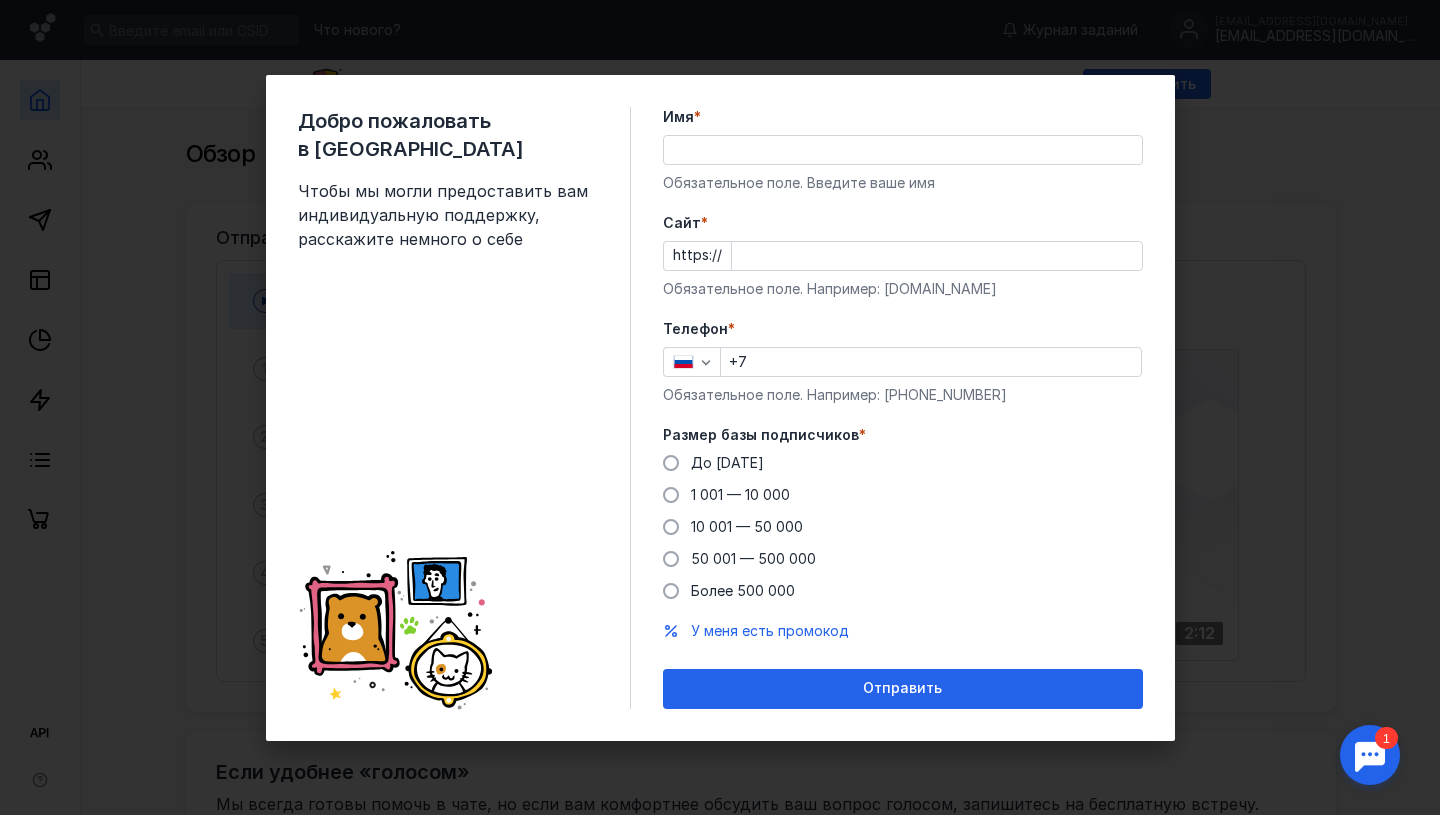 click on "+7" at bounding box center [931, 362] 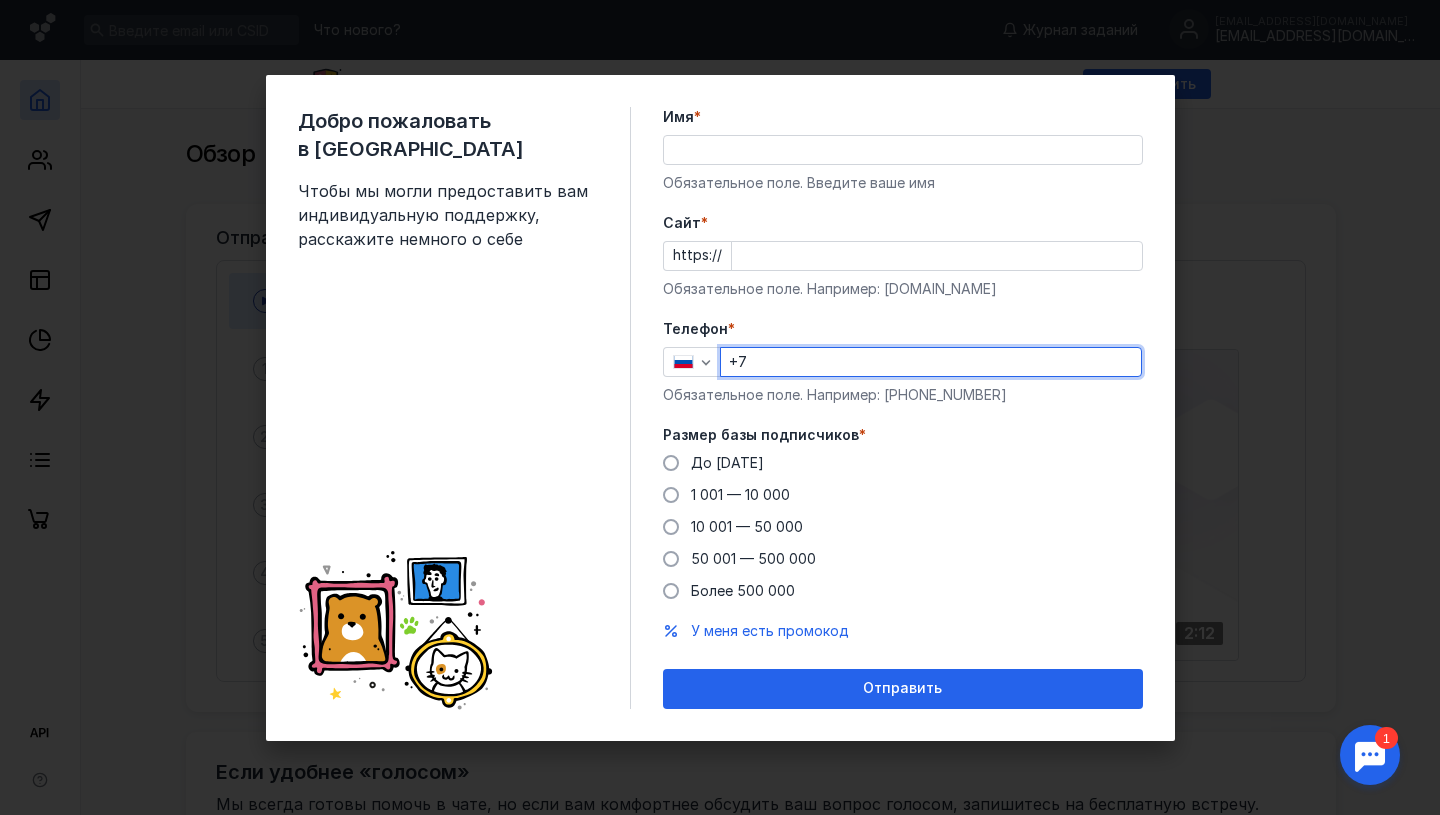 click on "+7" at bounding box center [931, 362] 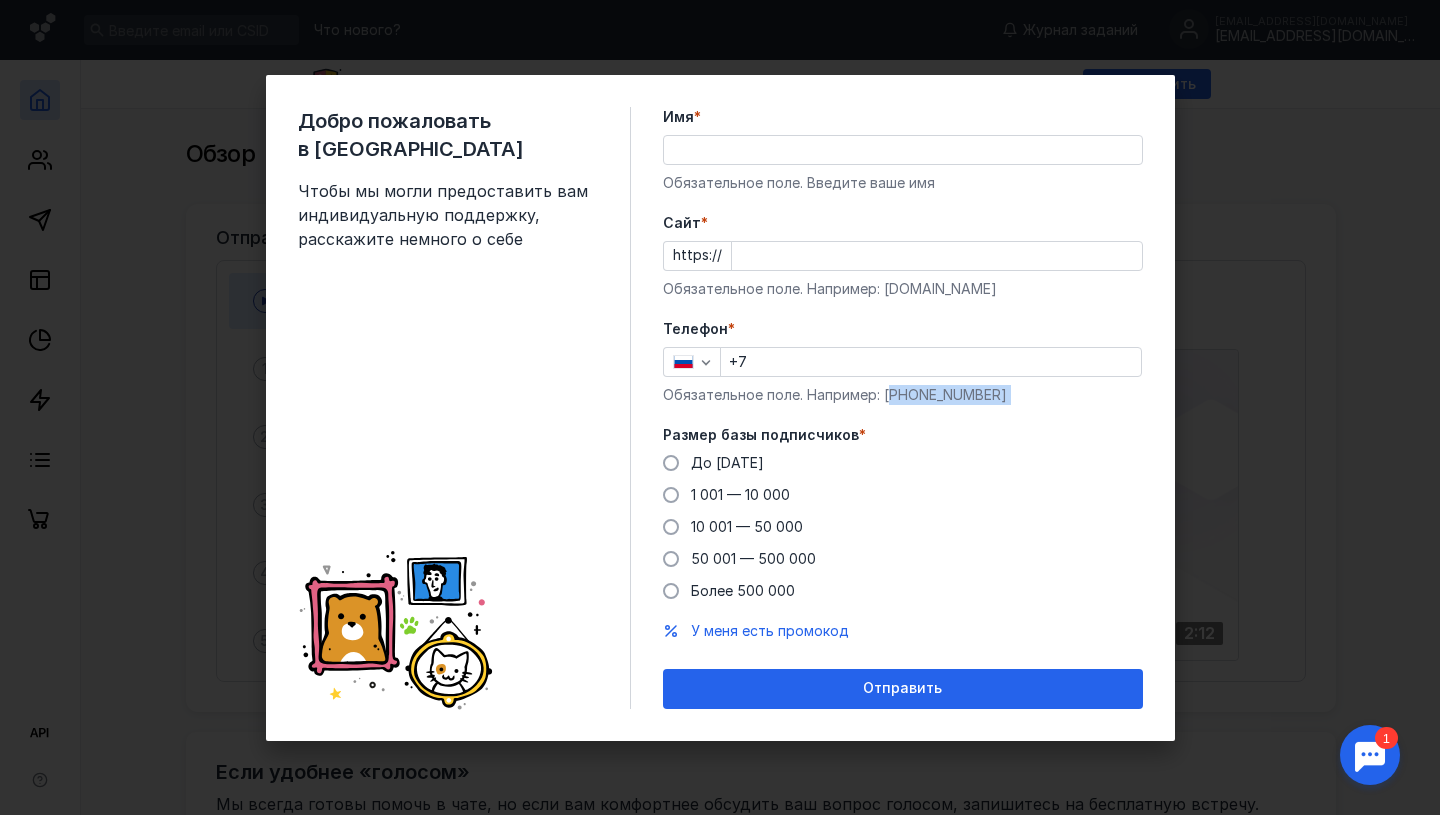 drag, startPoint x: 909, startPoint y: 395, endPoint x: 990, endPoint y: 395, distance: 81 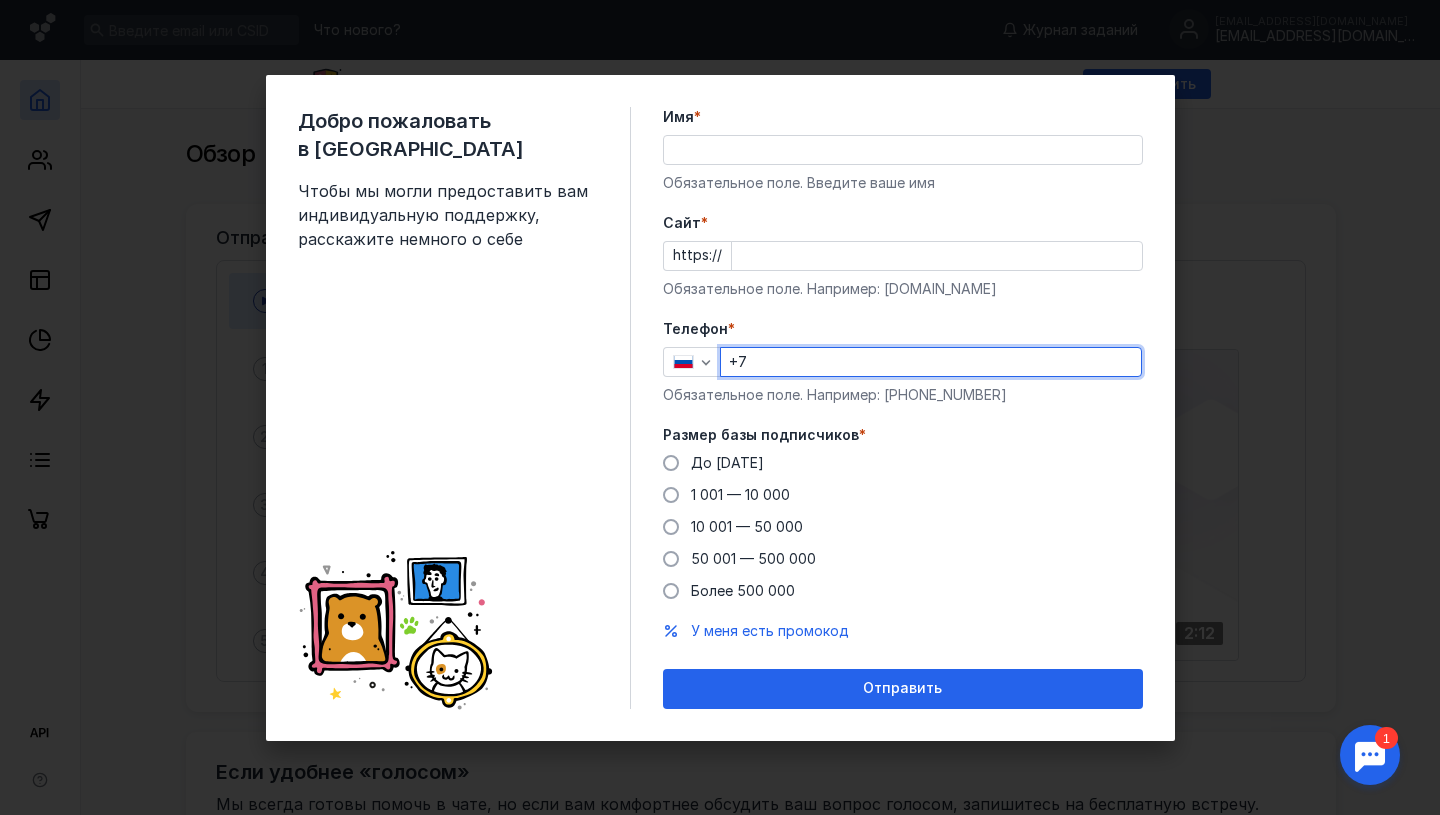 click on "+7" at bounding box center [931, 362] 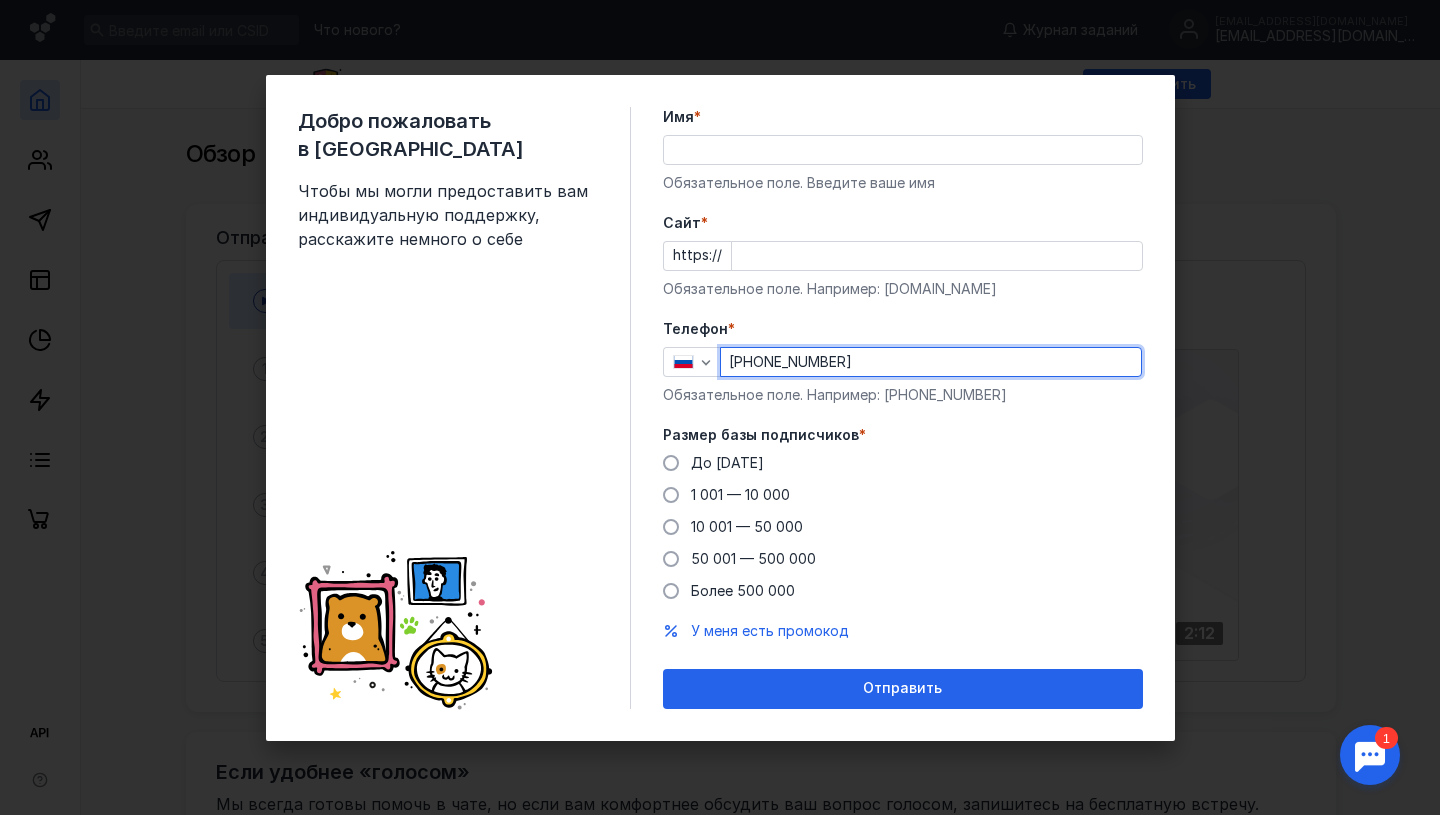 click on "[PHONE_NUMBER]" at bounding box center (931, 362) 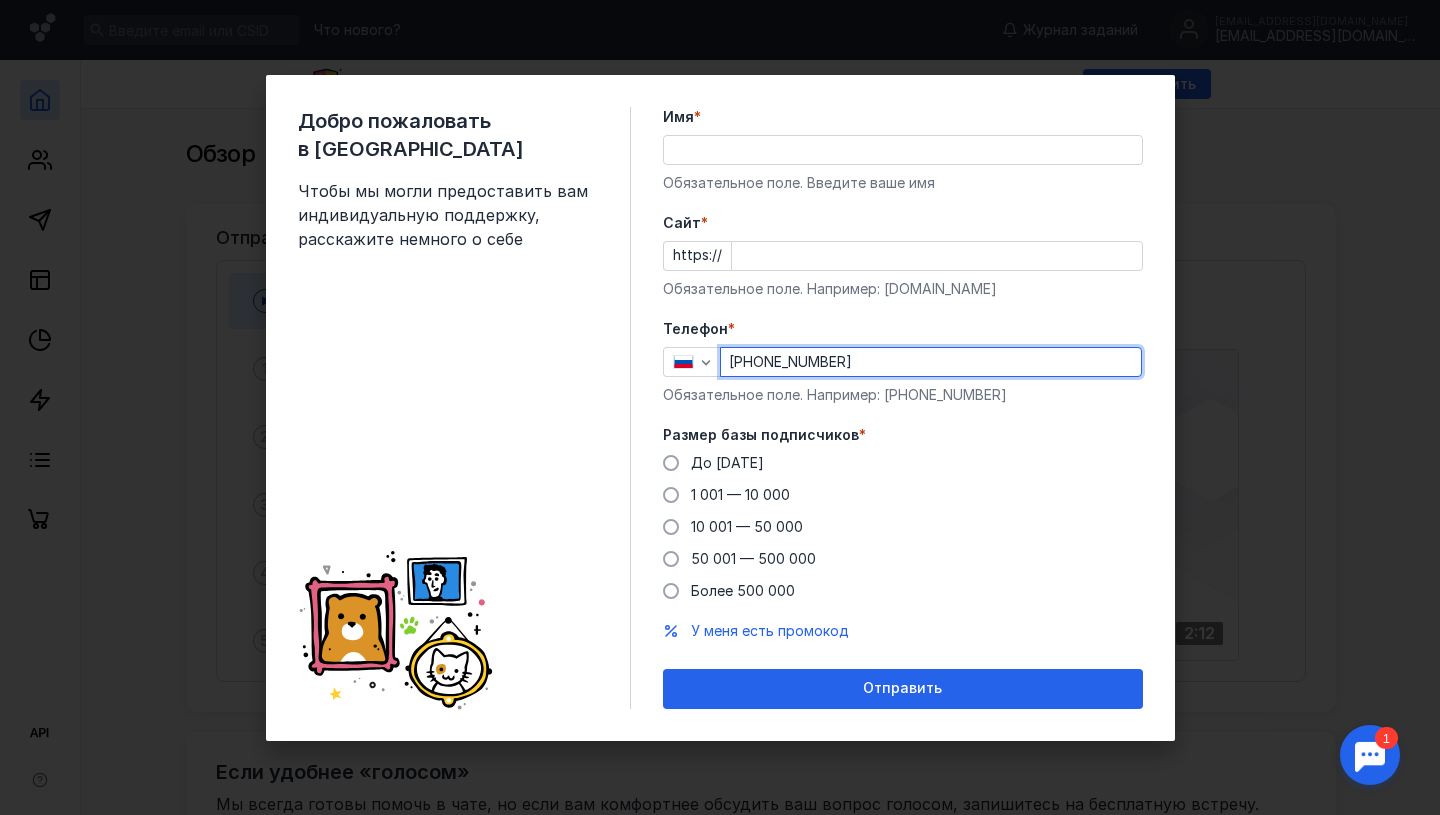 type on "[PHONE_NUMBER]" 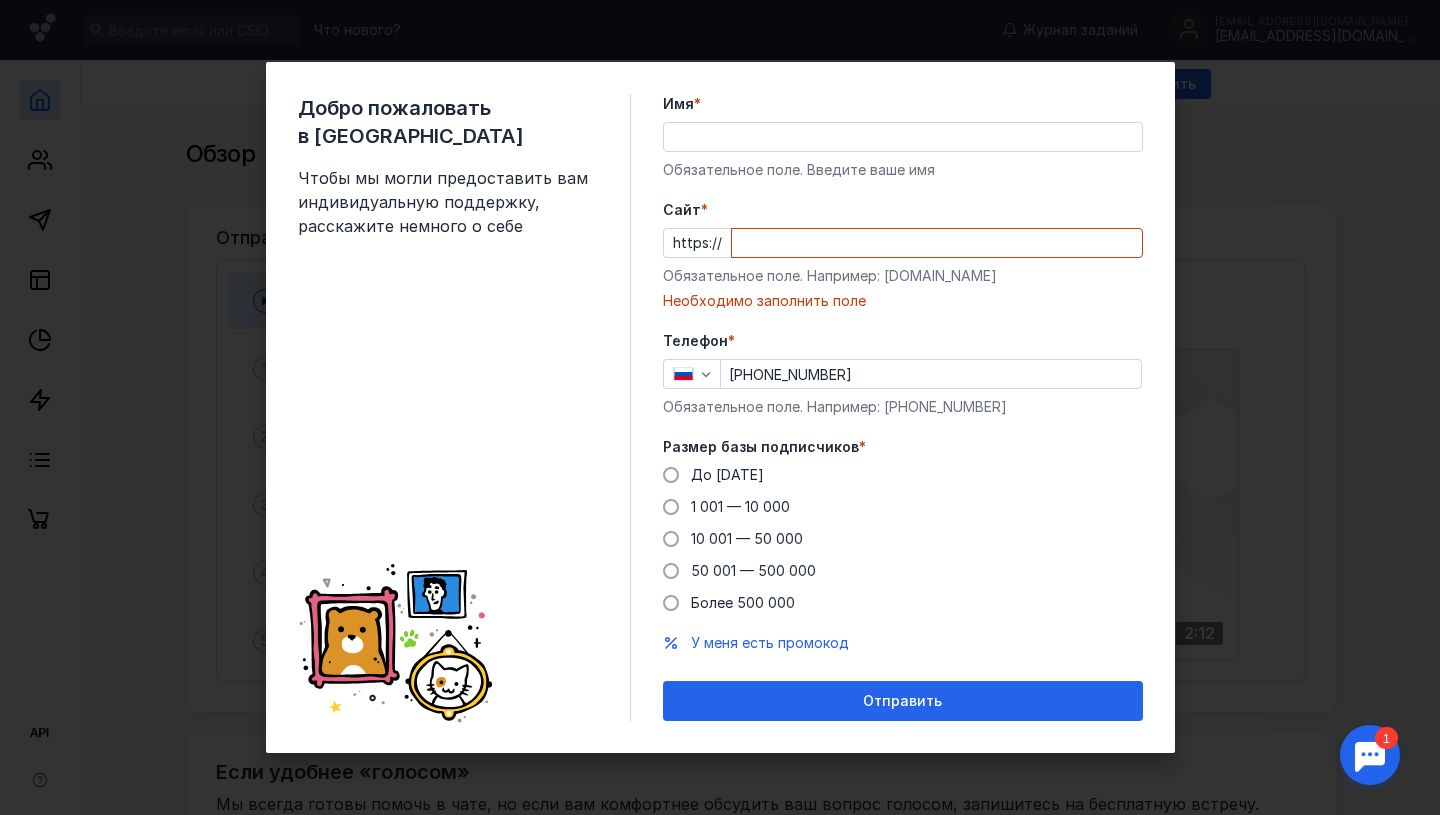 click on "Cайт  * https:// Обязательное поле. Например: [DOMAIN_NAME] Необходимо заполнить поле" at bounding box center (903, 255) 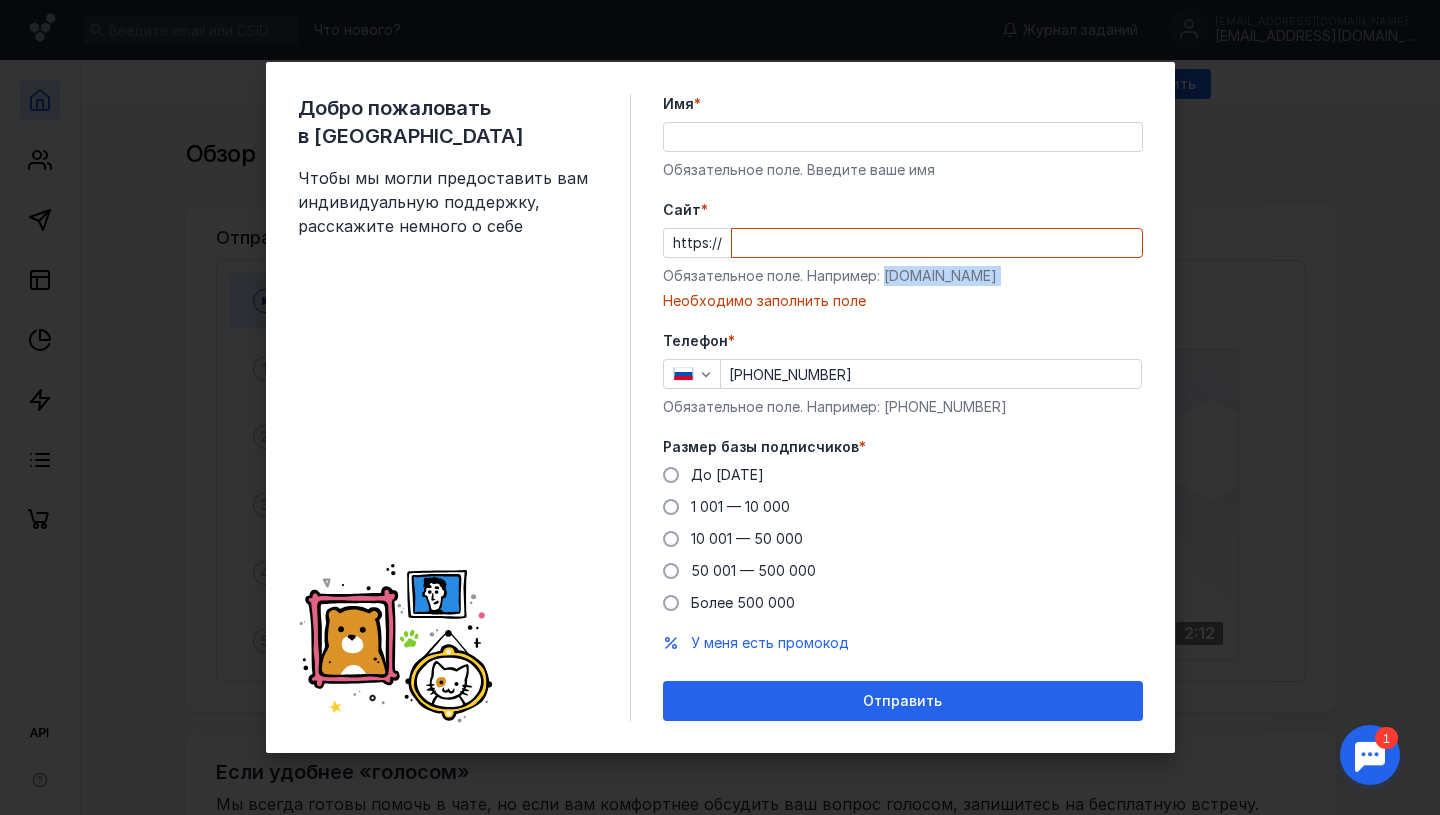 drag, startPoint x: 903, startPoint y: 280, endPoint x: 966, endPoint y: 280, distance: 63 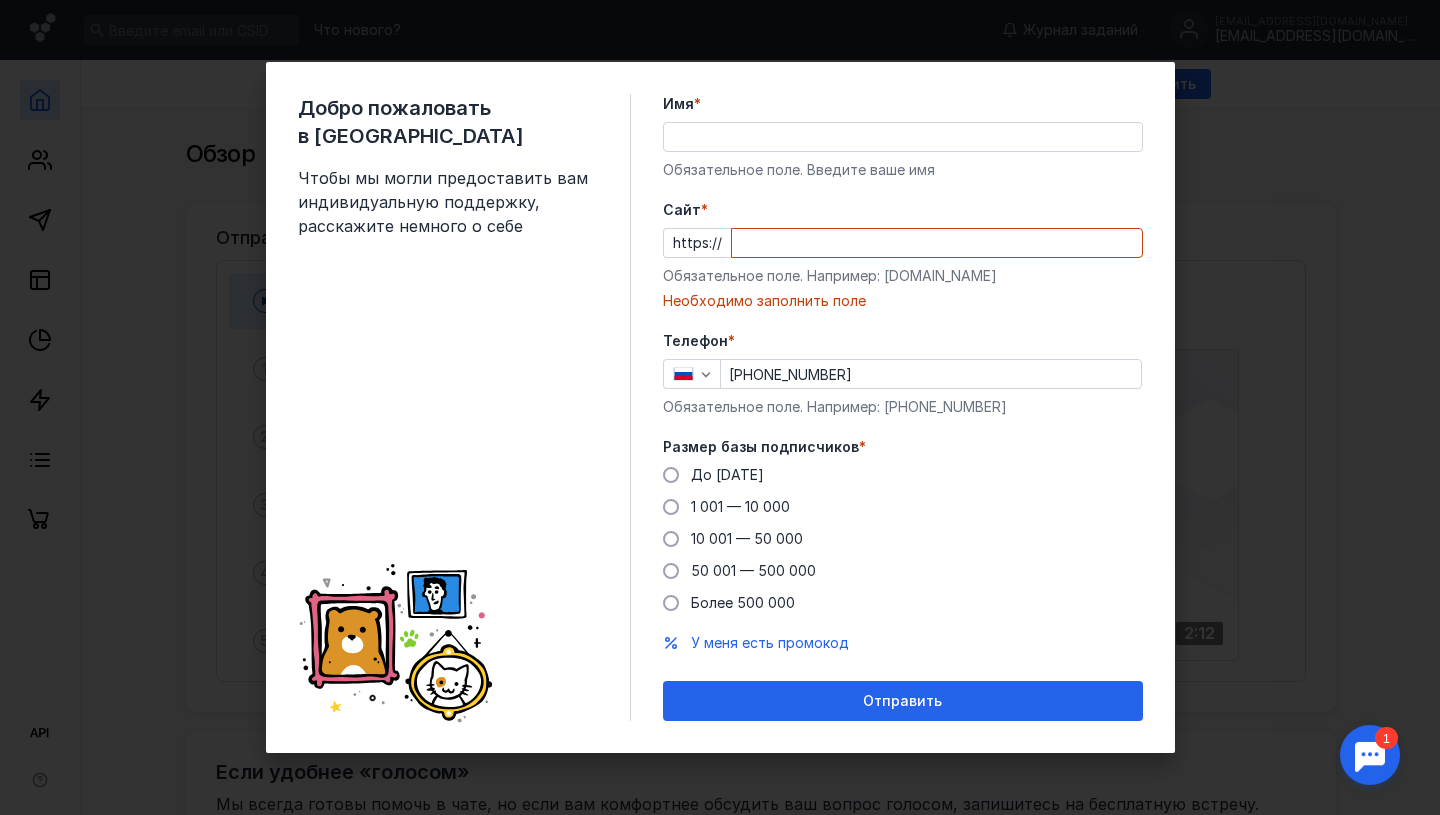 click on "Cайт  * https:// Обязательное поле. Например: [DOMAIN_NAME] Необходимо заполнить поле" at bounding box center (903, 255) 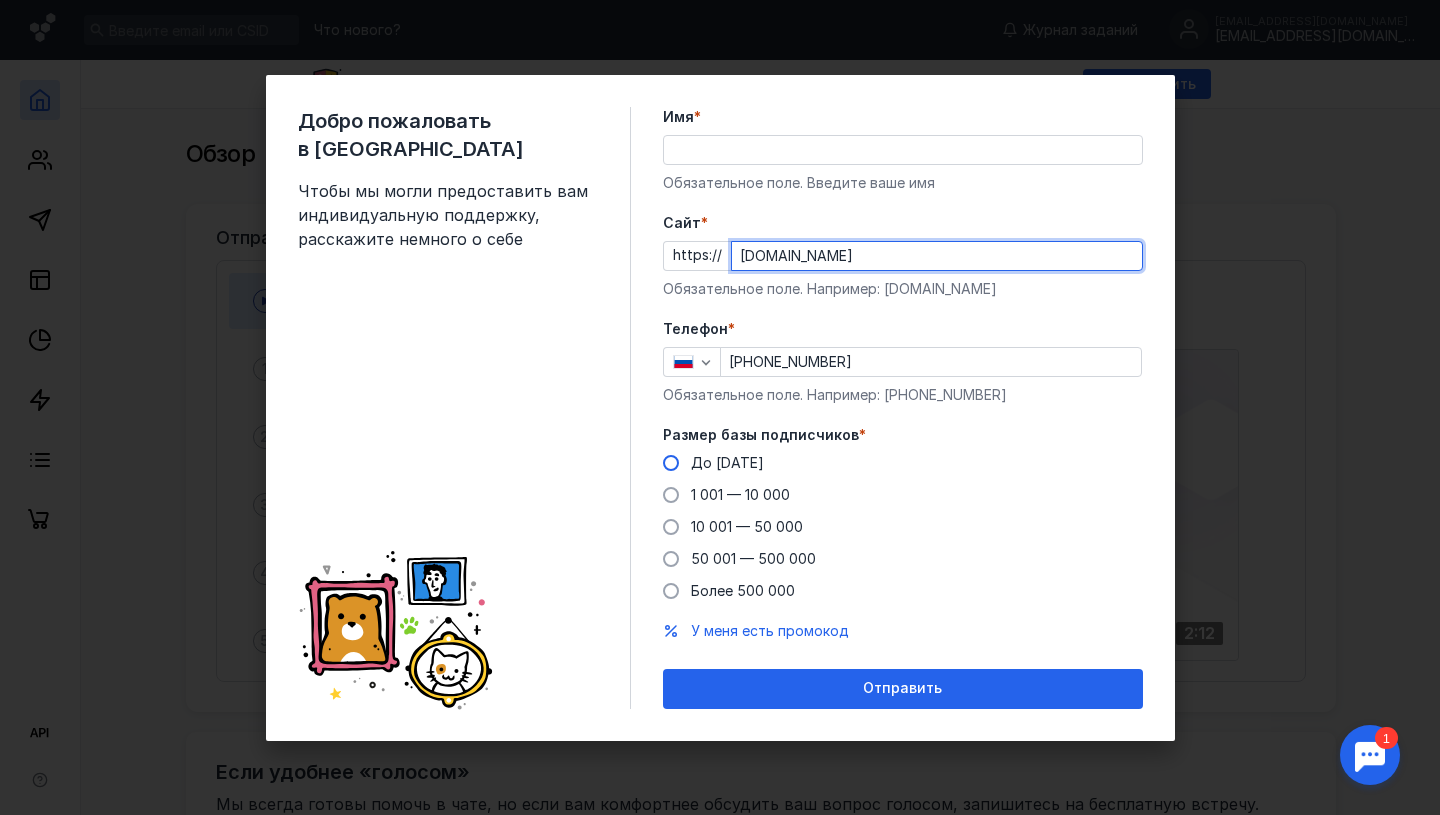 type on "[DOMAIN_NAME]" 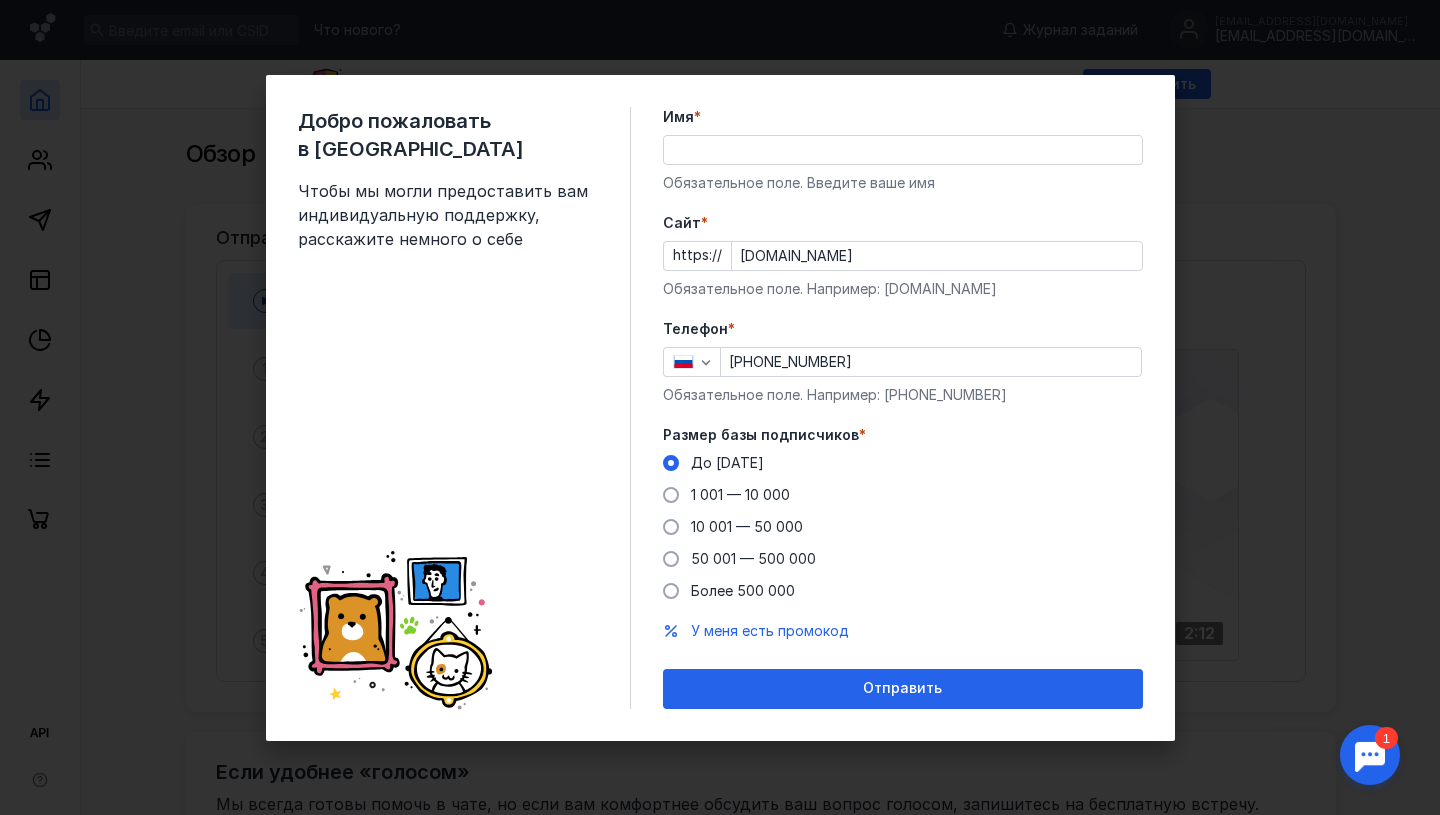click on "Имя  *" at bounding box center (903, 150) 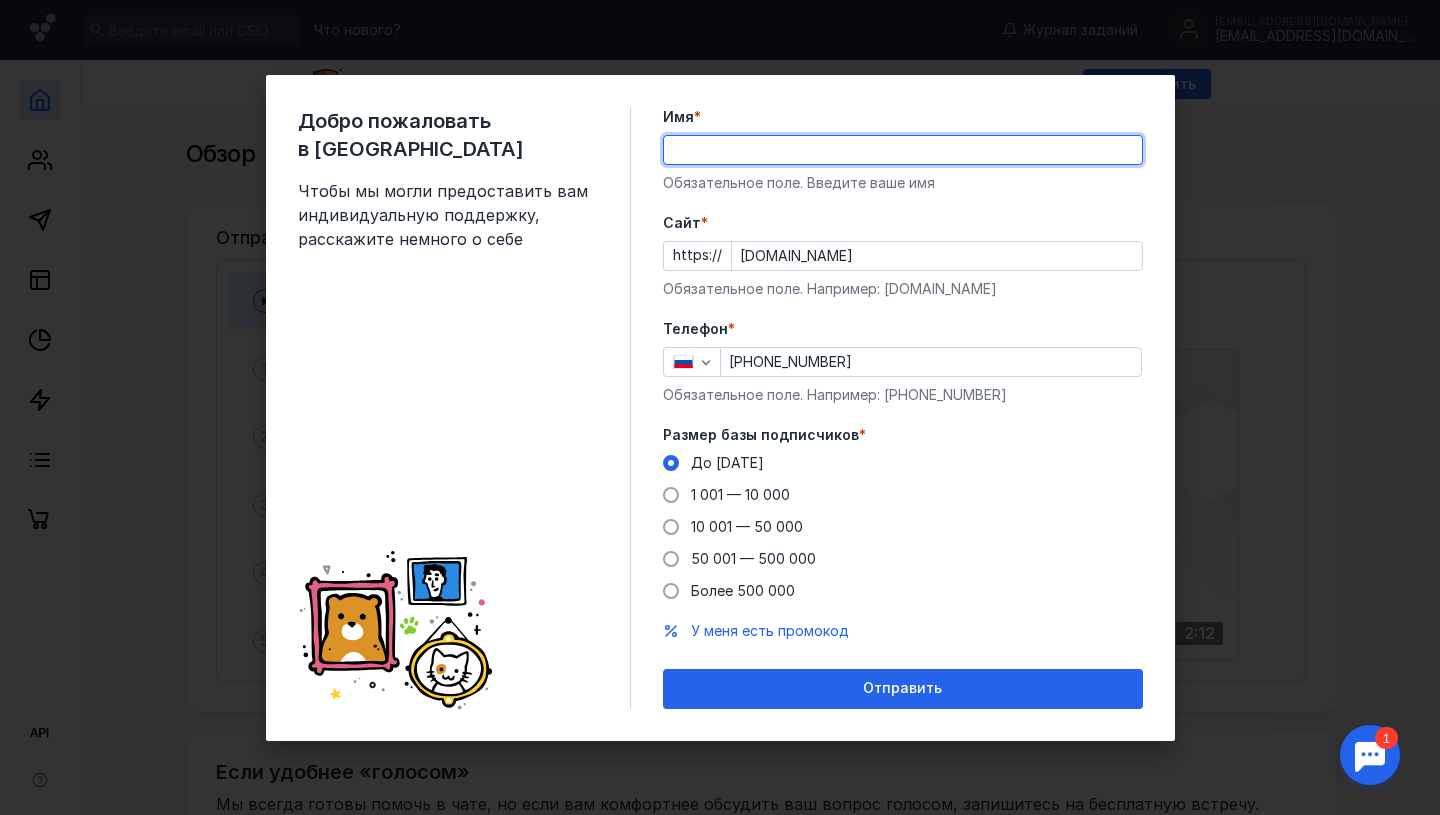 type on "af" 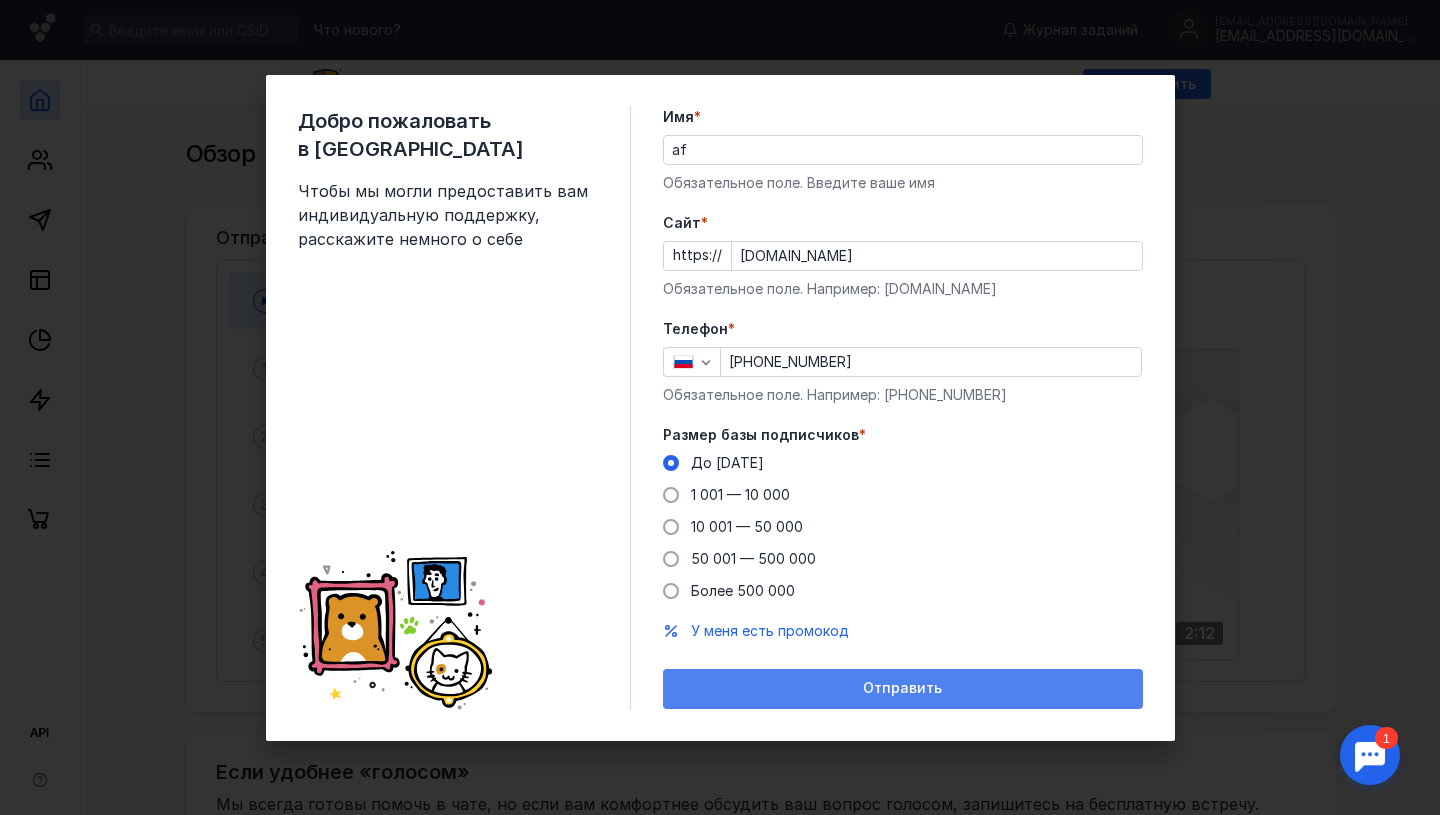 click on "Отправить" at bounding box center [903, 689] 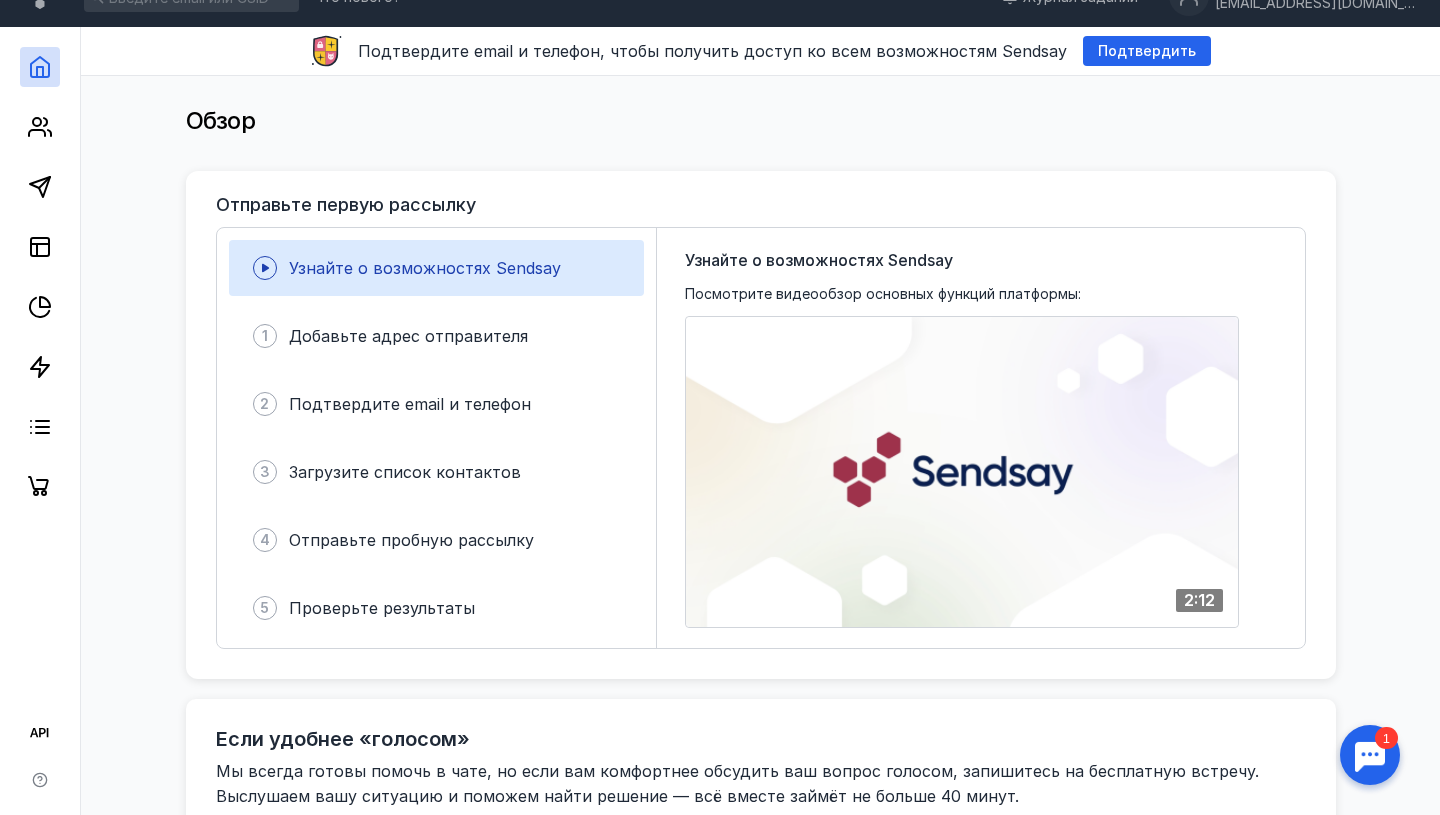 scroll, scrollTop: 0, scrollLeft: 0, axis: both 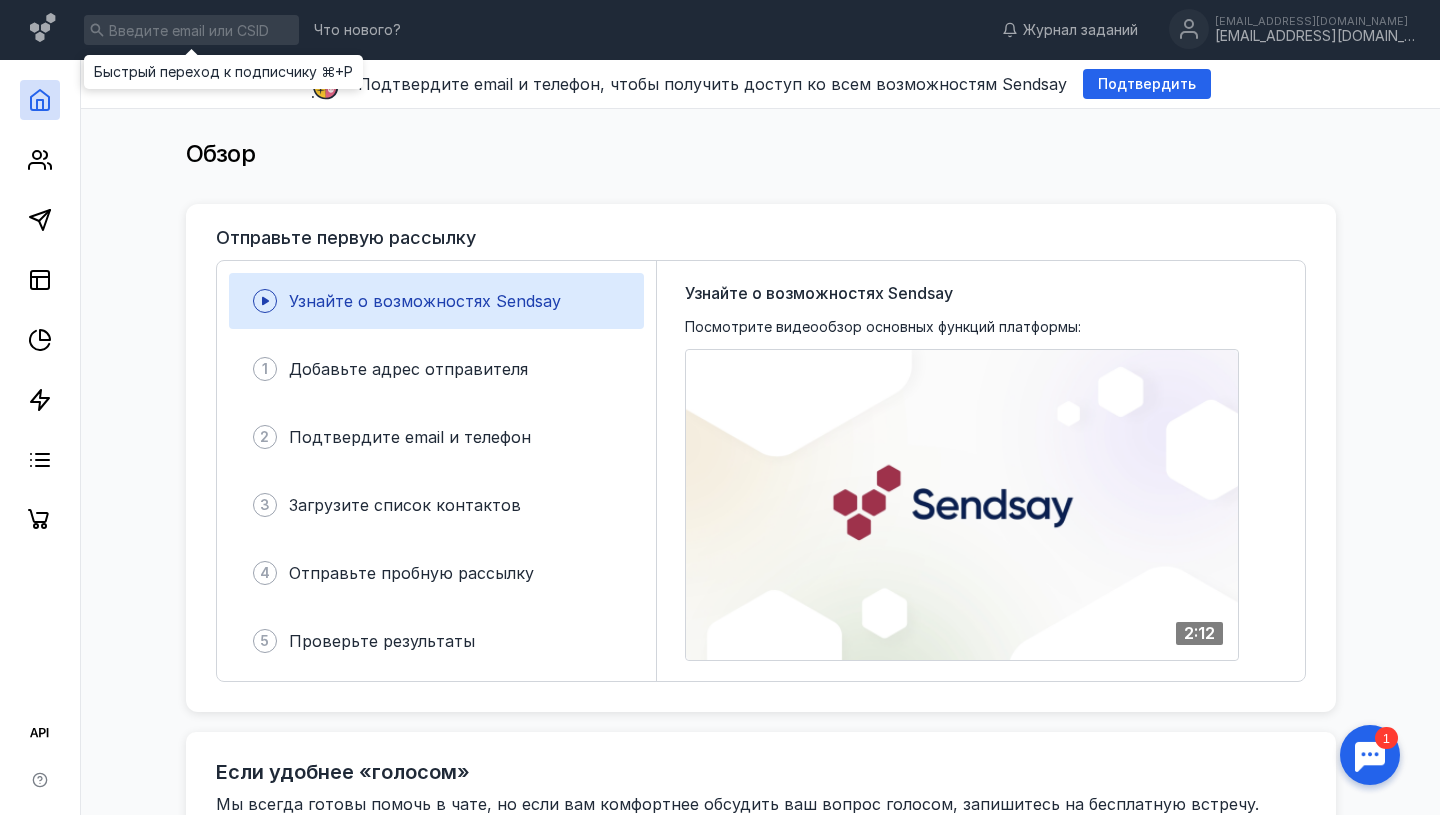 click at bounding box center [191, 30] 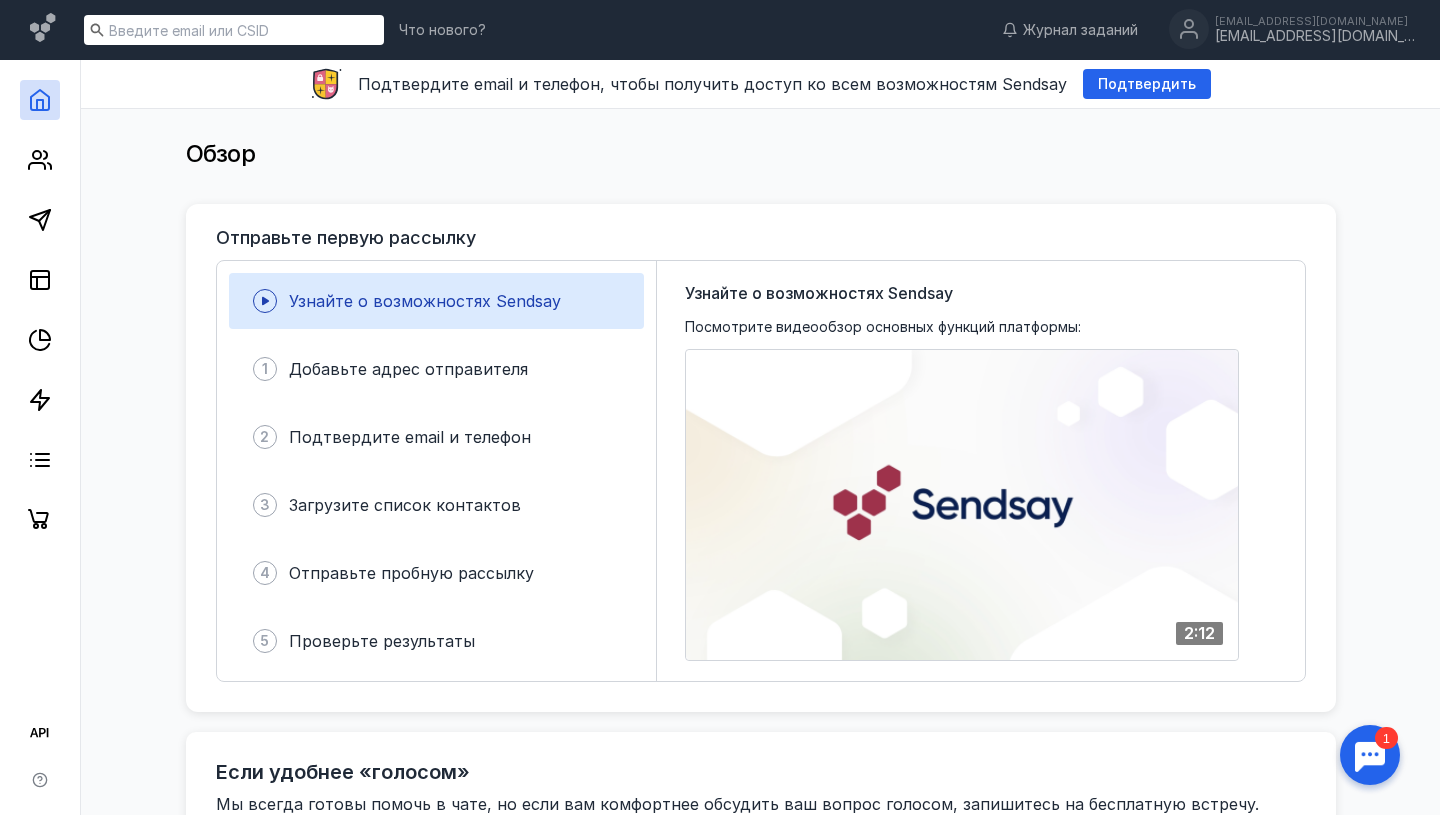 click on "Обзор" at bounding box center (760, 156) 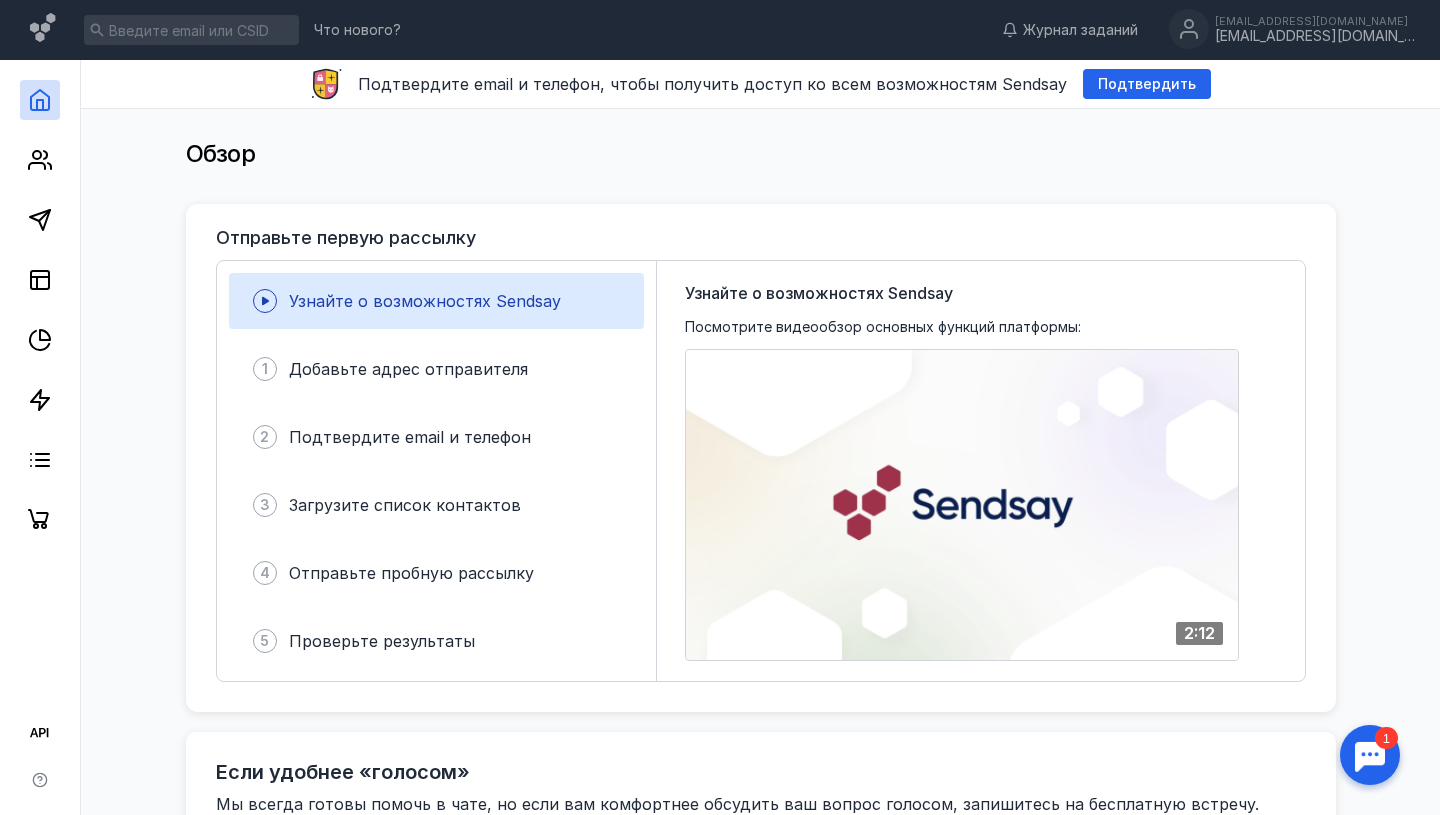 click on "Обзор" at bounding box center [760, 156] 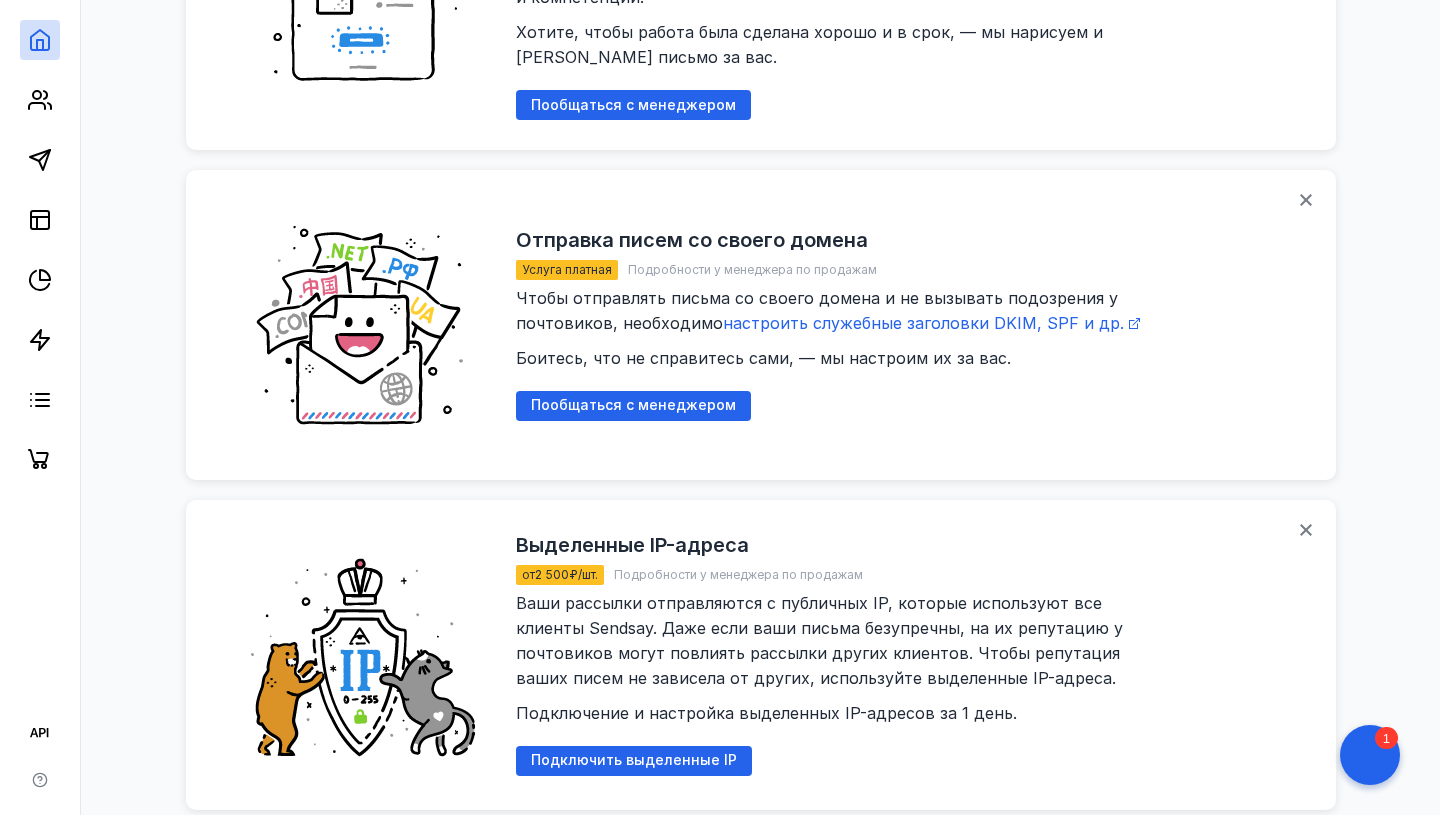 scroll, scrollTop: 2223, scrollLeft: 0, axis: vertical 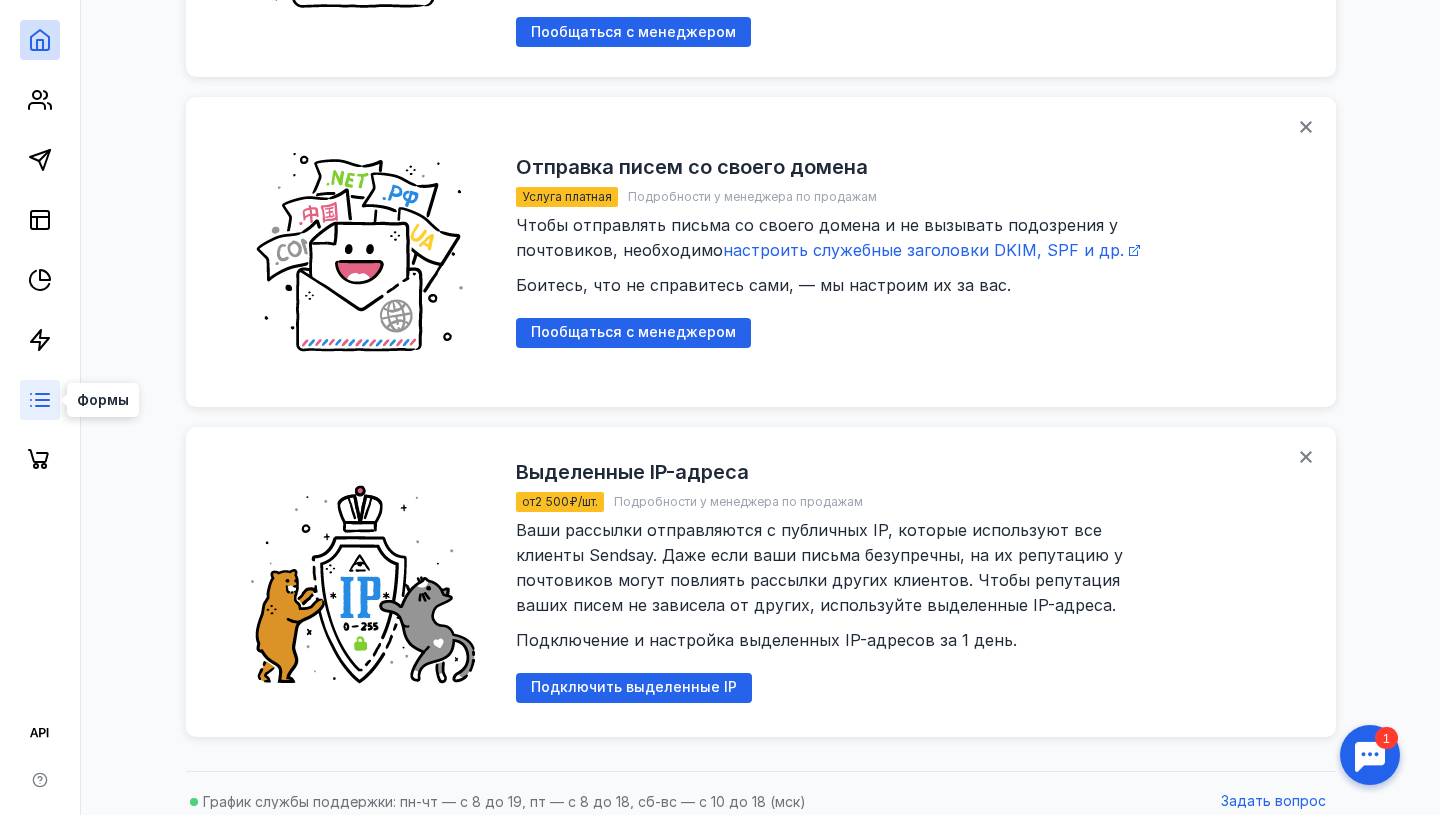 click 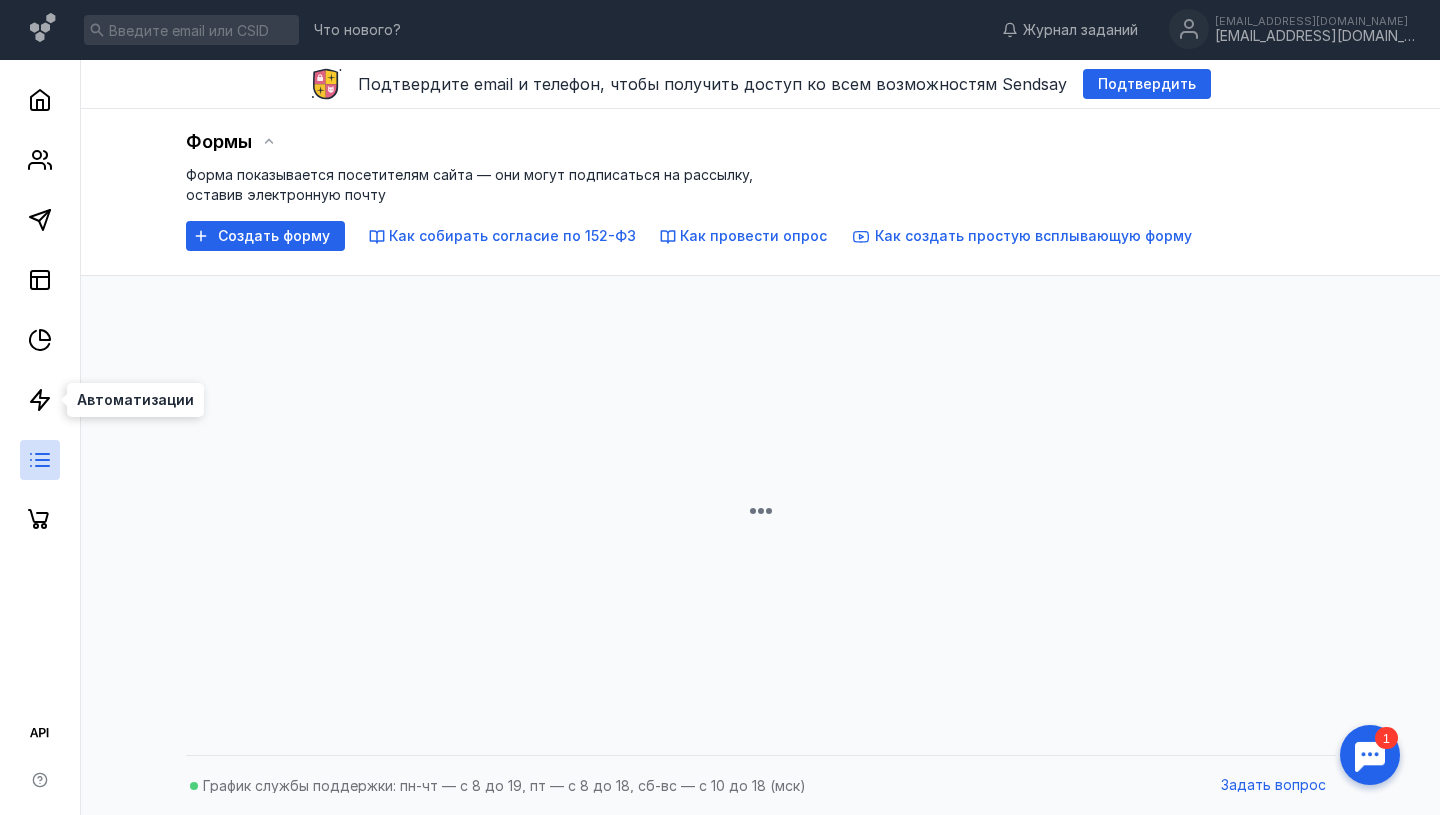 scroll, scrollTop: 0, scrollLeft: 0, axis: both 